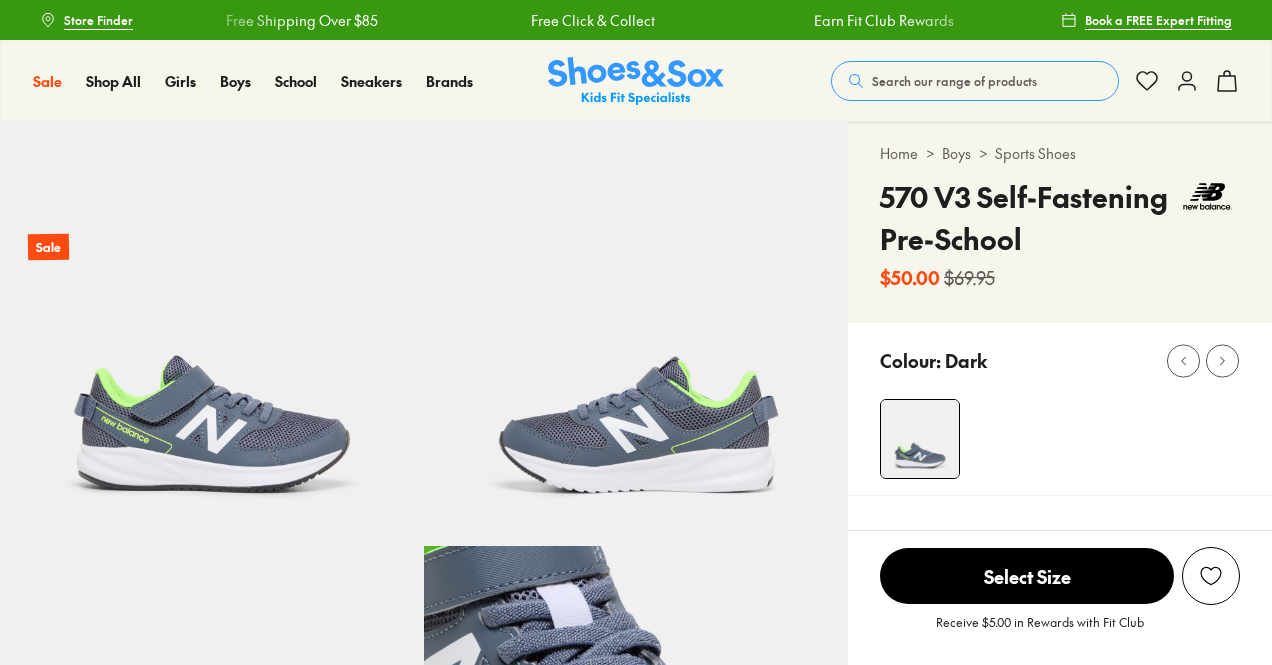 select on "*" 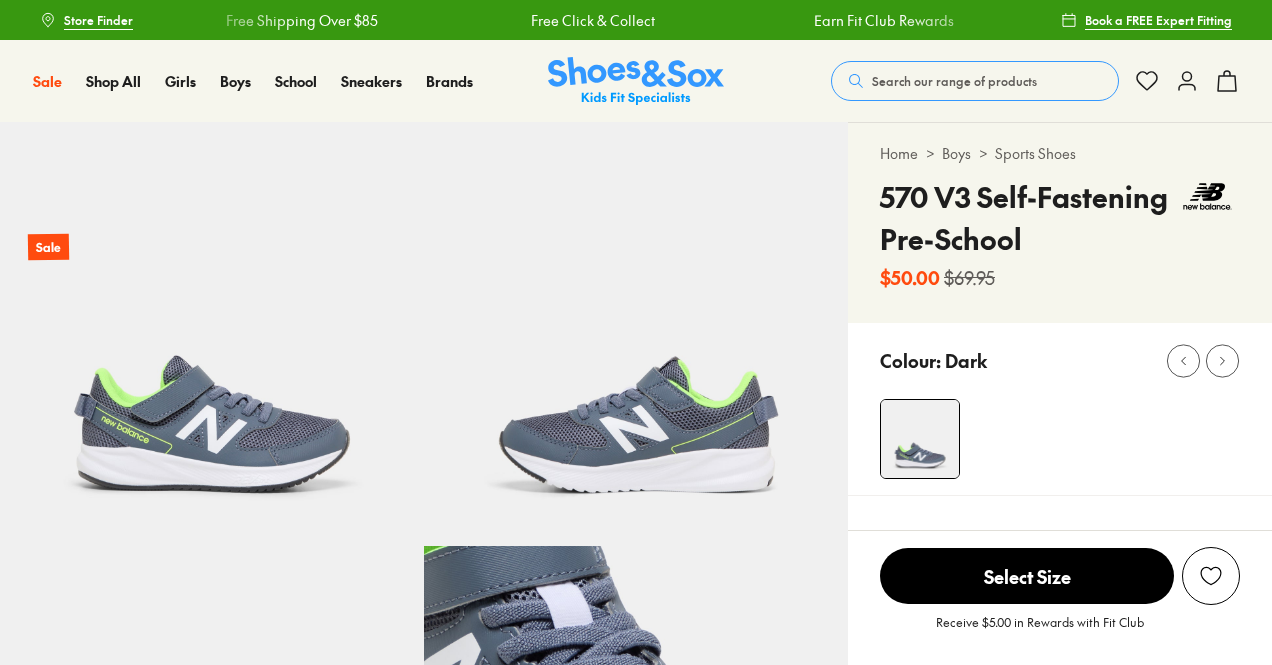 scroll, scrollTop: 0, scrollLeft: 0, axis: both 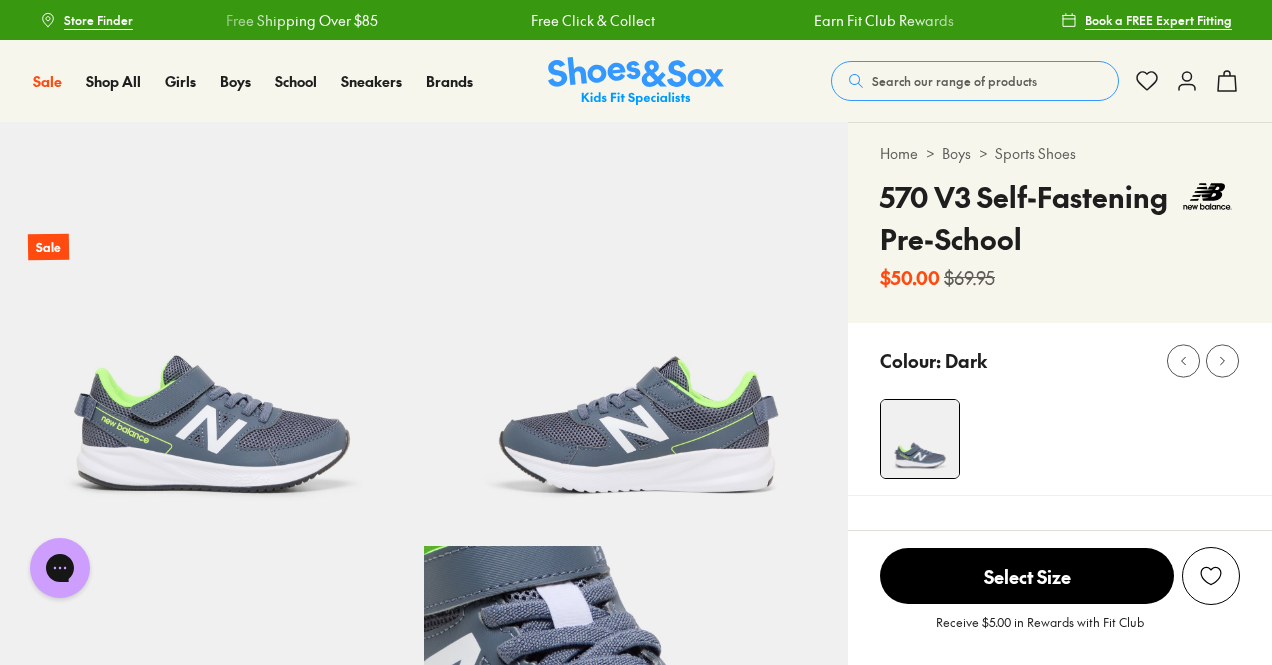 click on "Search our range of products" at bounding box center [954, 81] 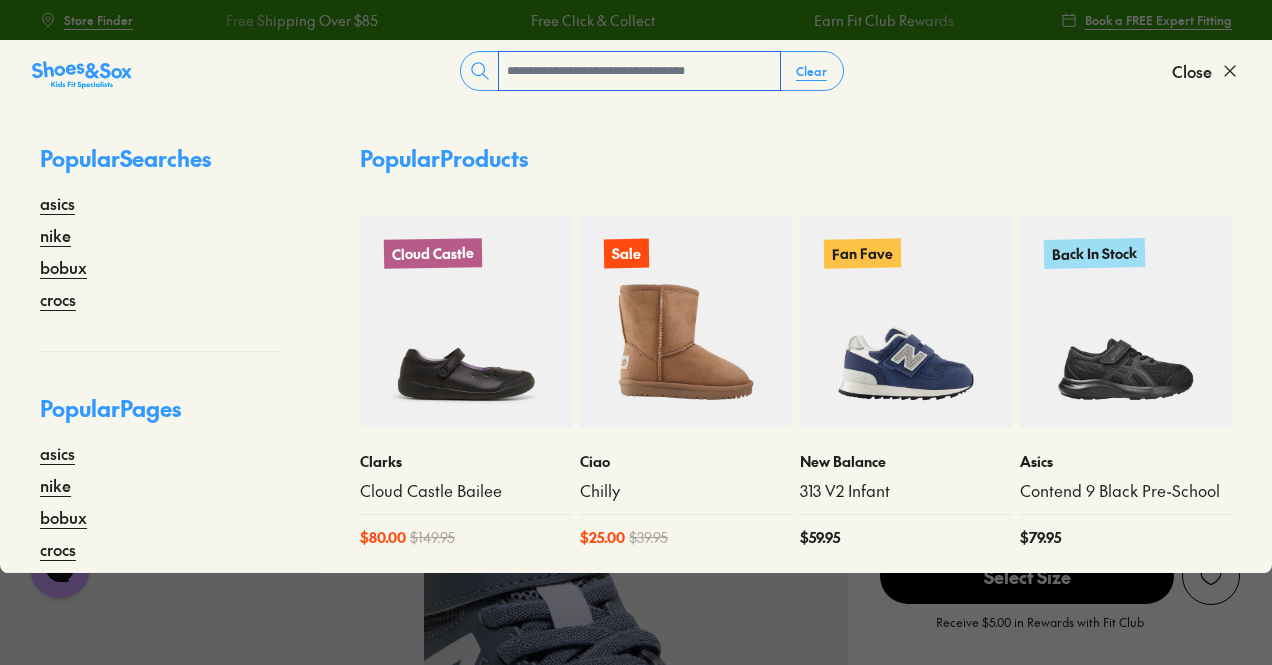 paste on "**********" 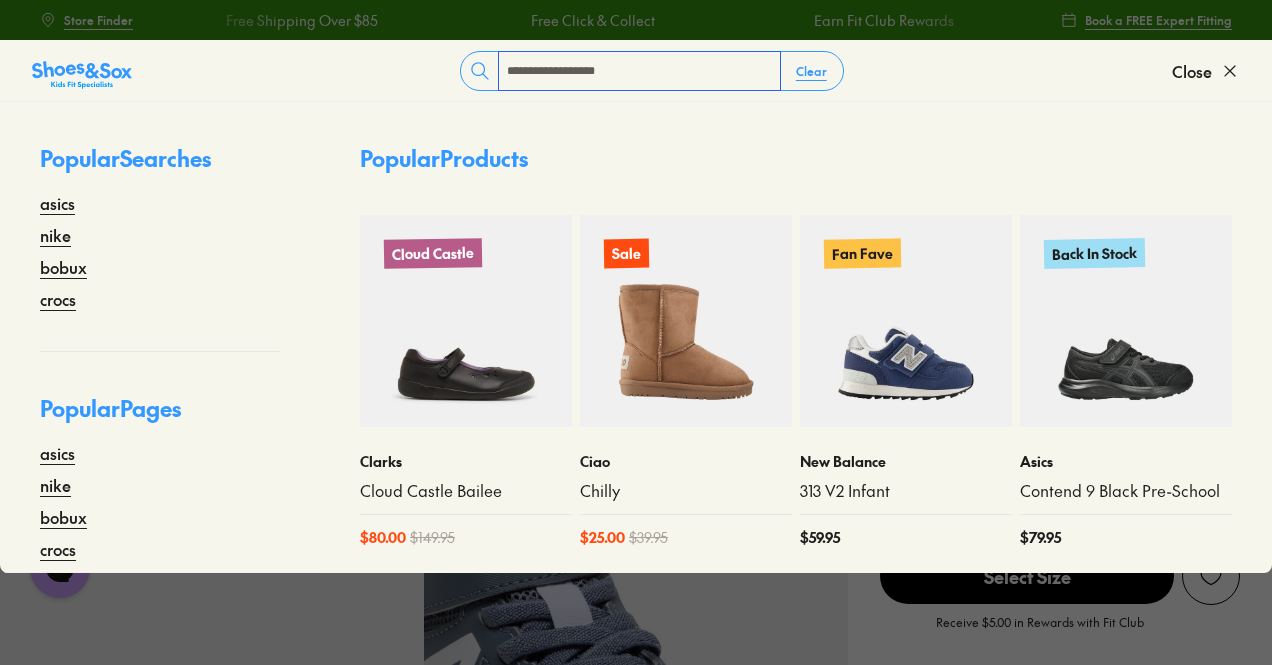 type on "**********" 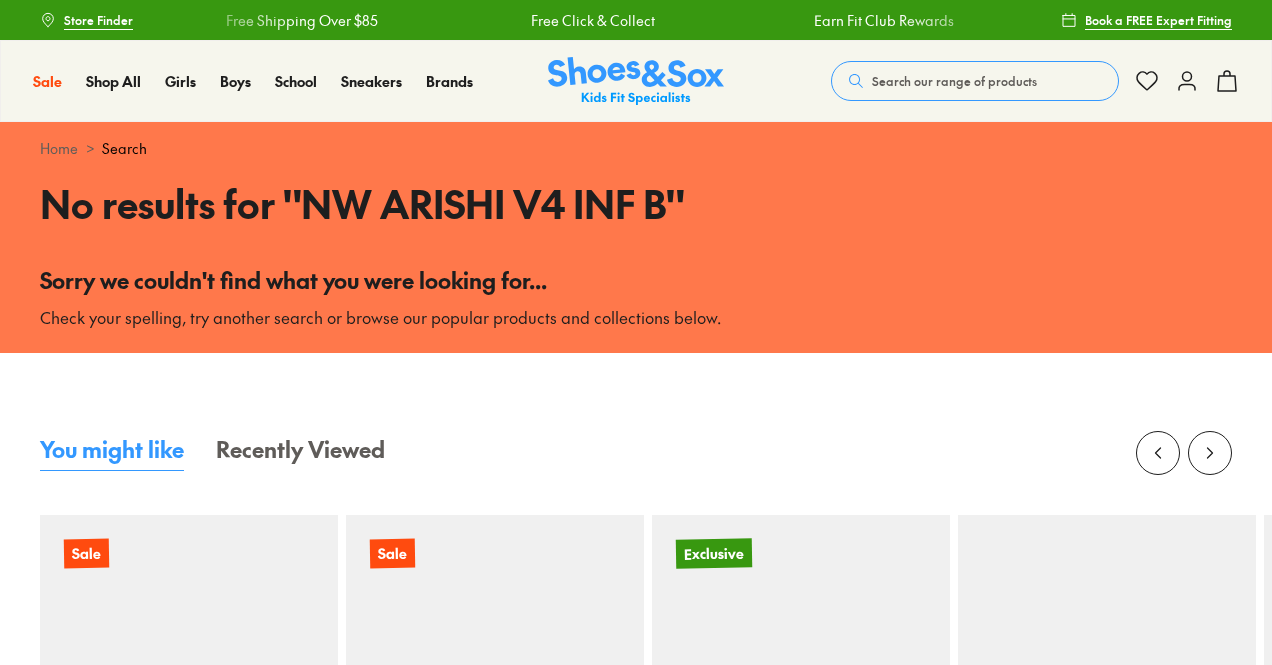 scroll, scrollTop: 0, scrollLeft: 0, axis: both 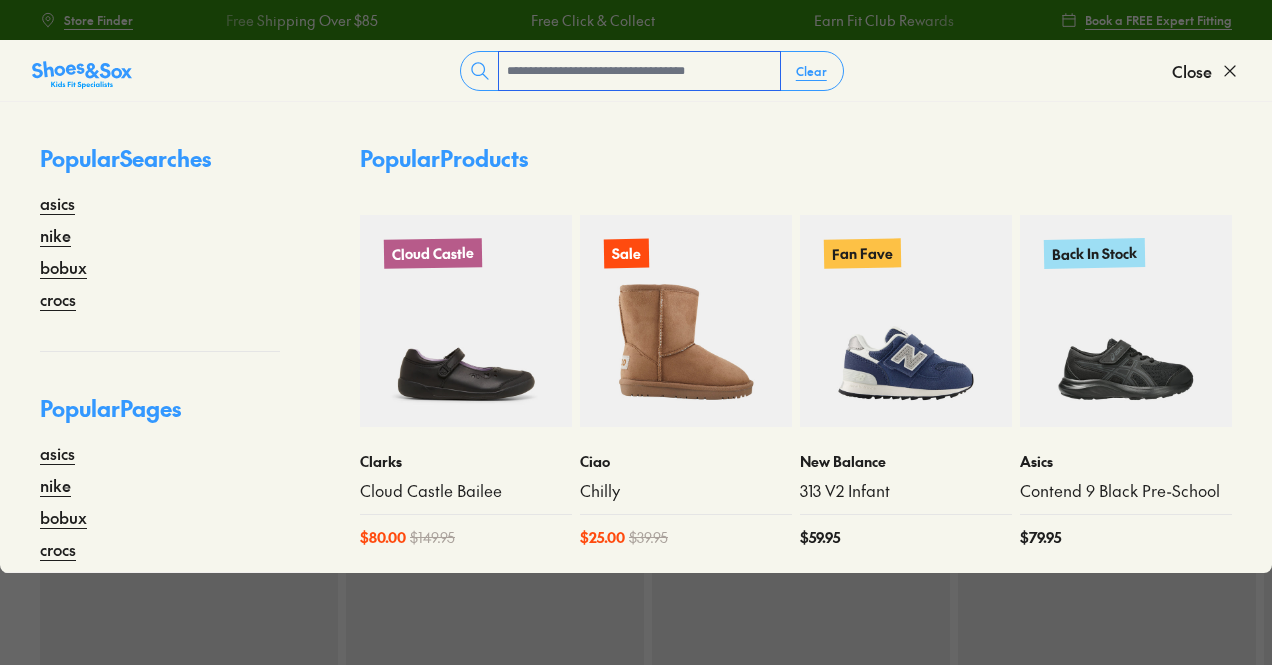 paste on "**********" 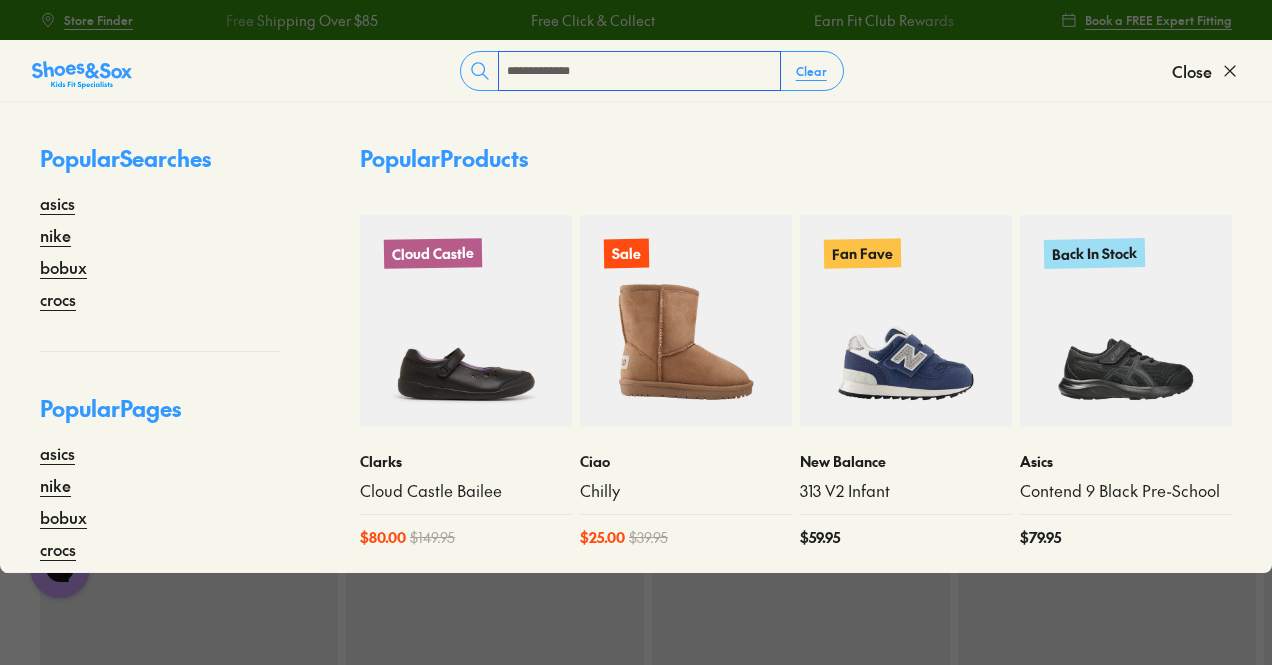 scroll, scrollTop: 0, scrollLeft: 0, axis: both 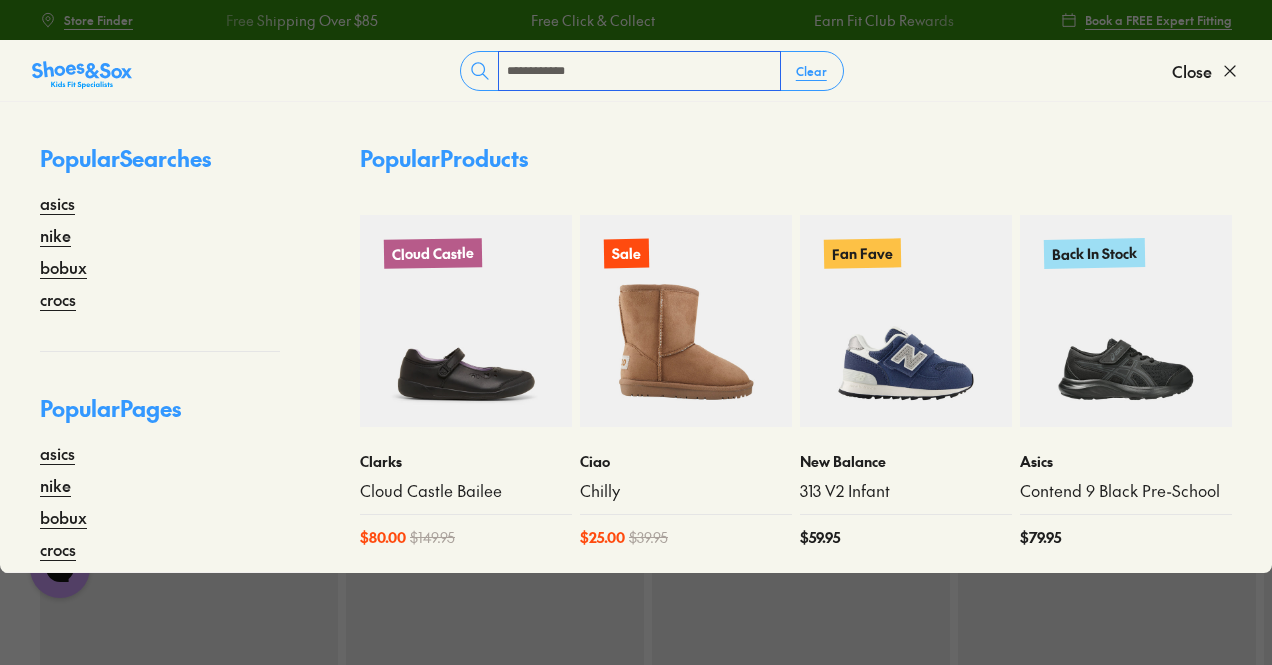 type on "**********" 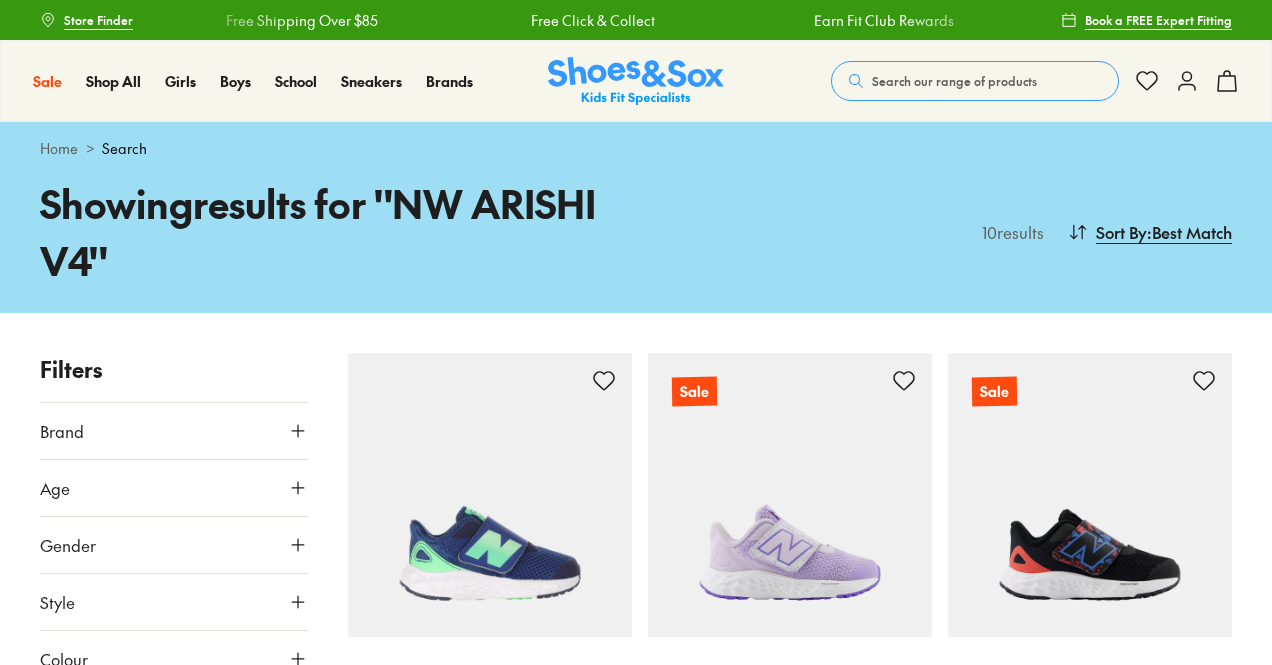 scroll, scrollTop: 0, scrollLeft: 0, axis: both 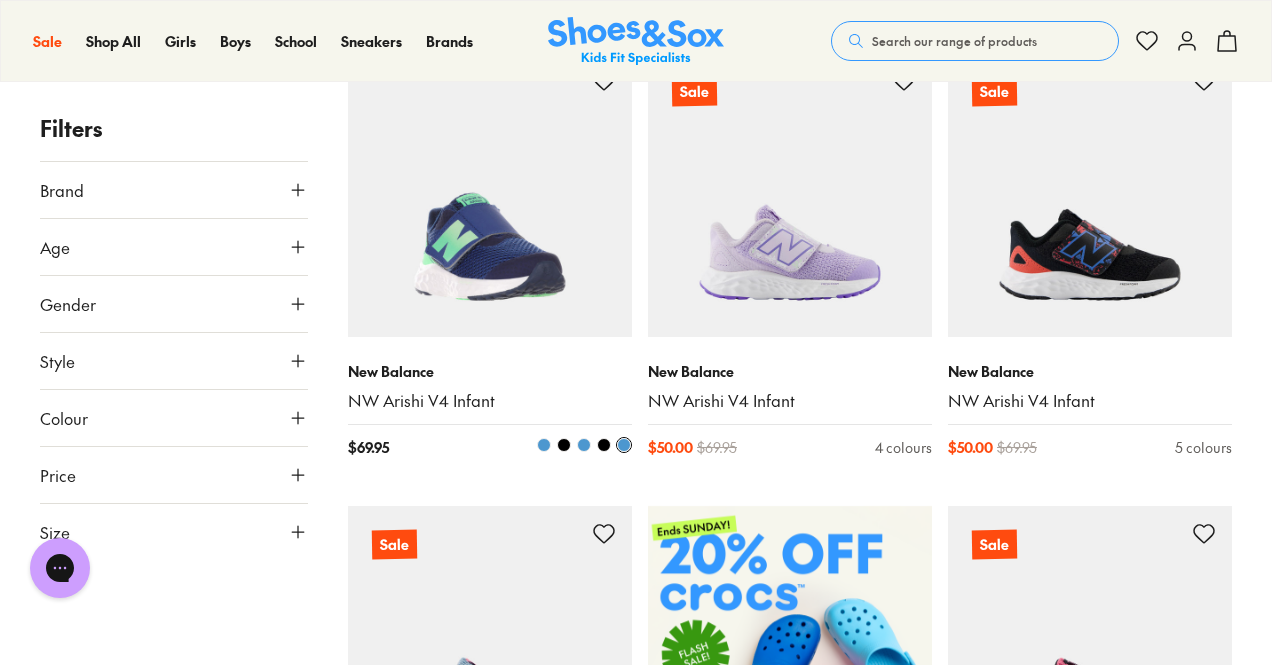 click at bounding box center (490, 195) 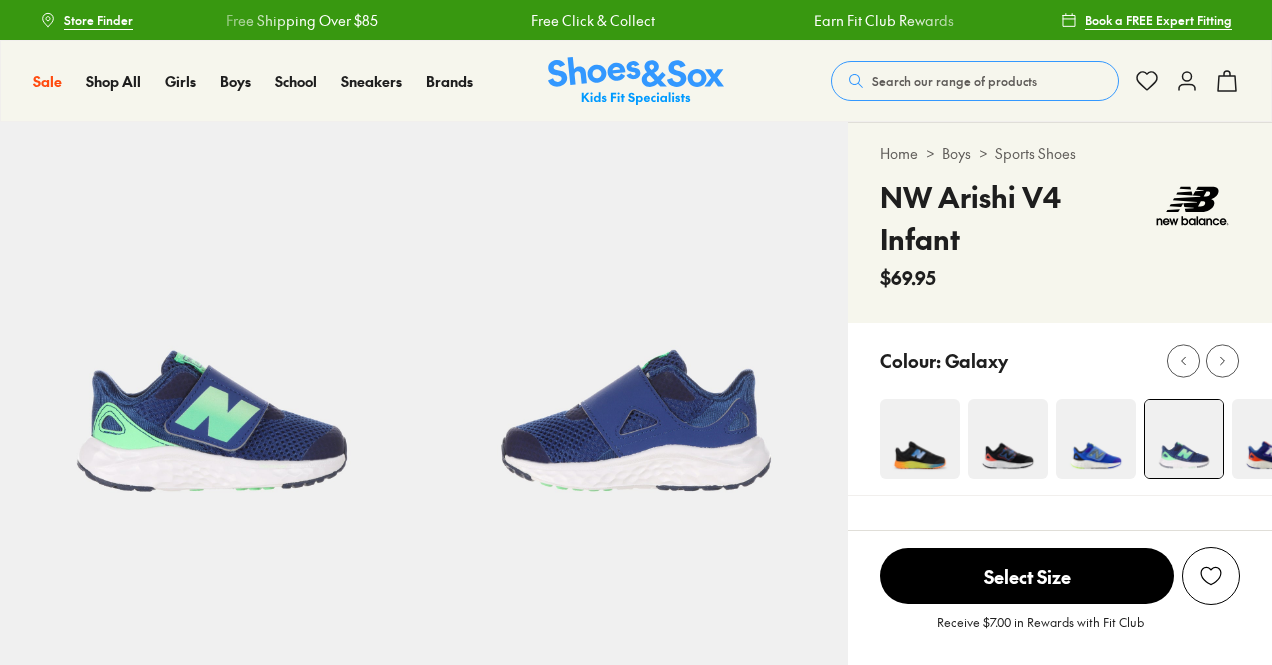 scroll, scrollTop: 0, scrollLeft: 0, axis: both 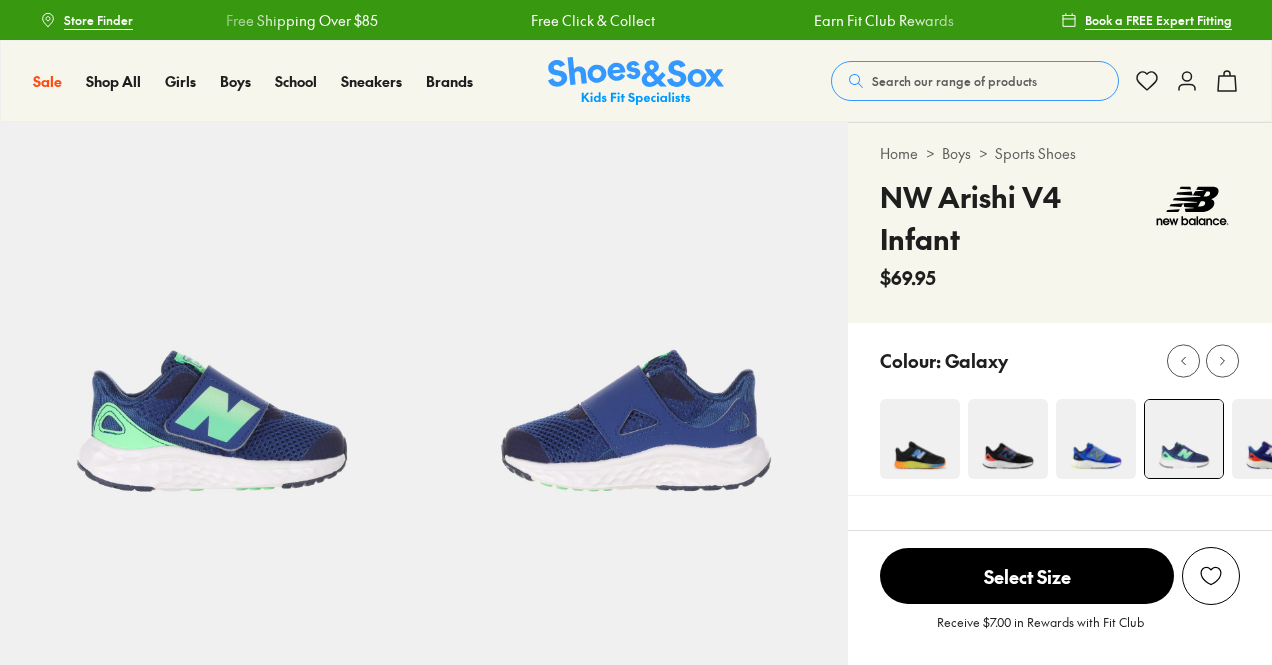 select on "*" 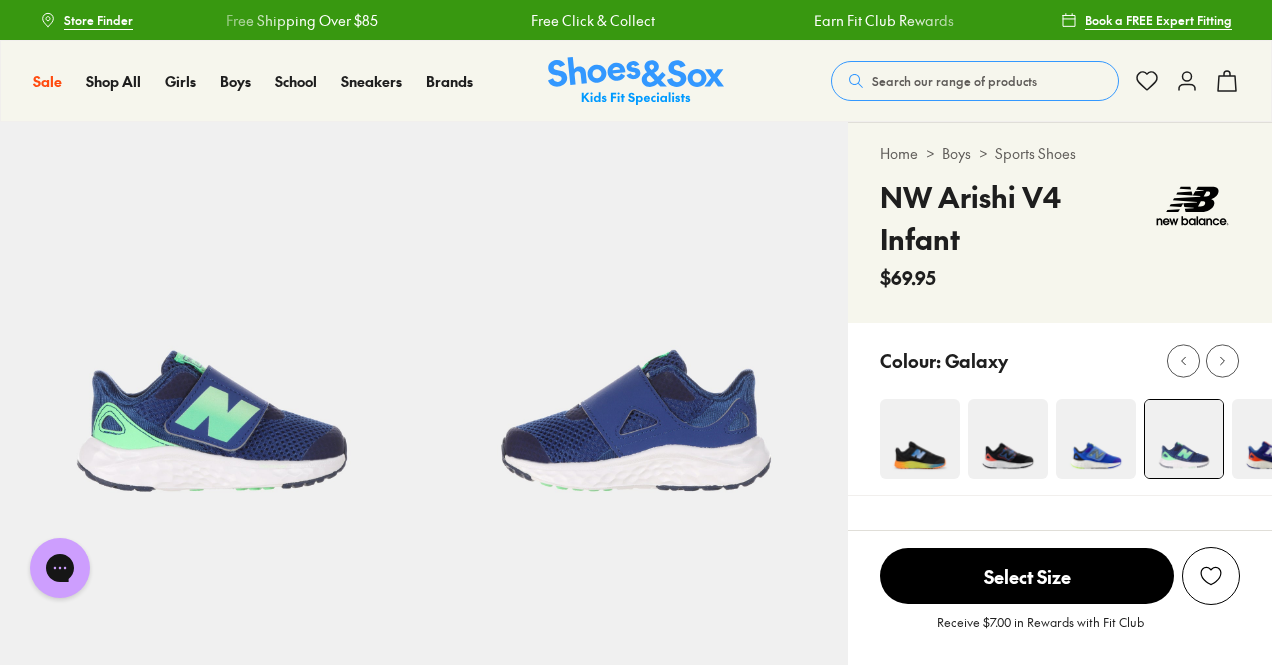 scroll, scrollTop: 0, scrollLeft: 0, axis: both 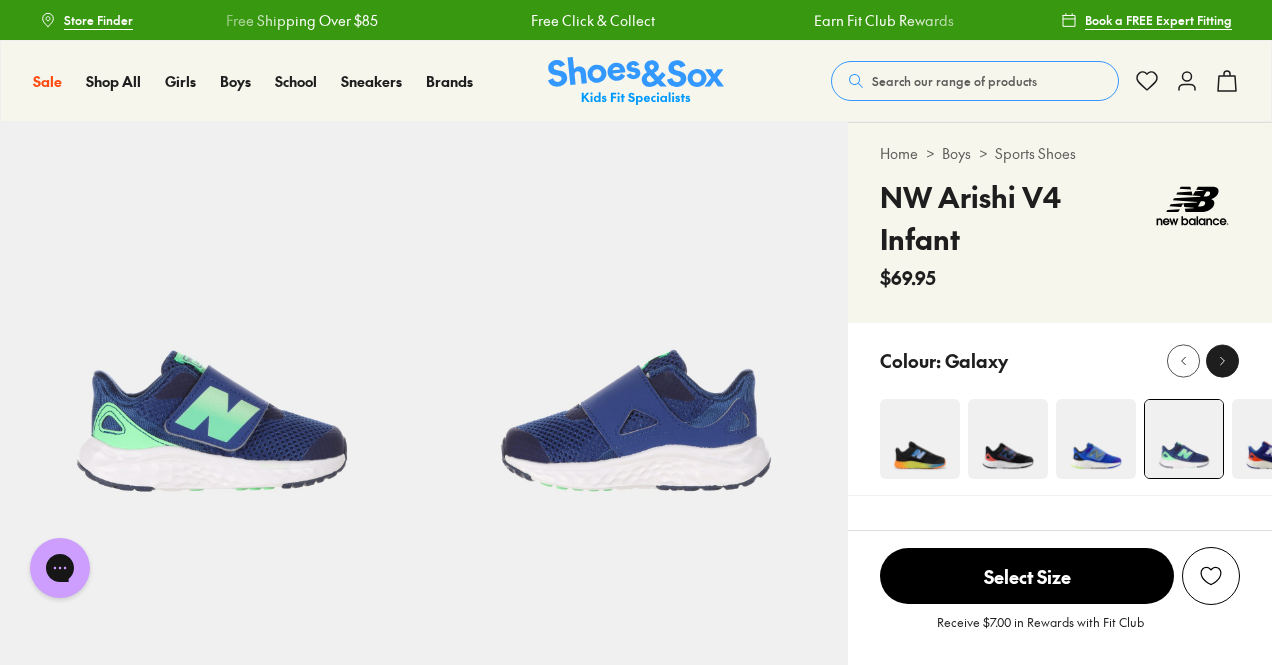 click at bounding box center (1222, 360) 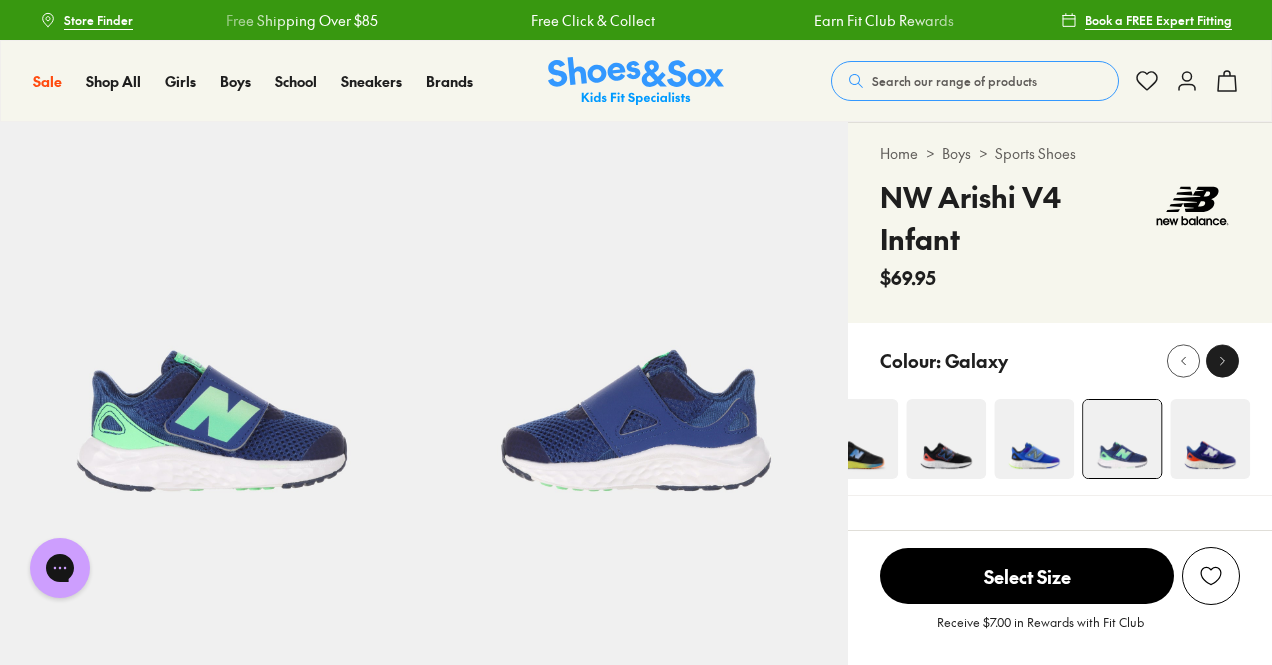 click at bounding box center (1222, 360) 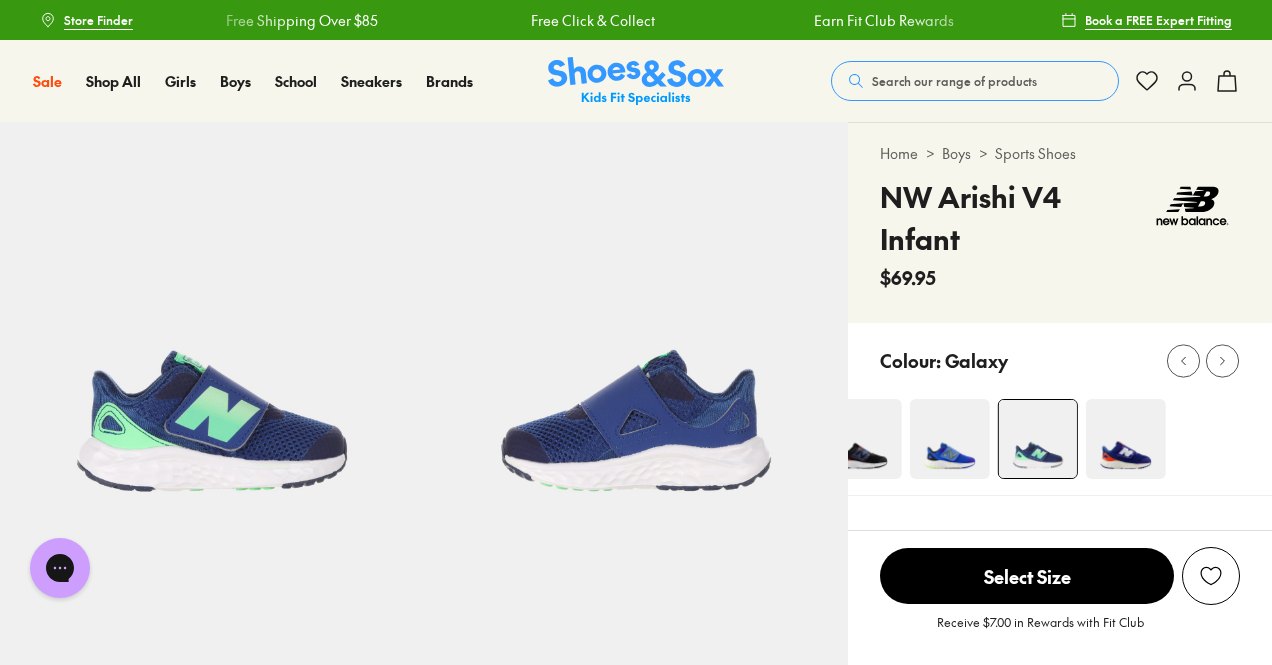 click on "Search our range of products" at bounding box center [954, 81] 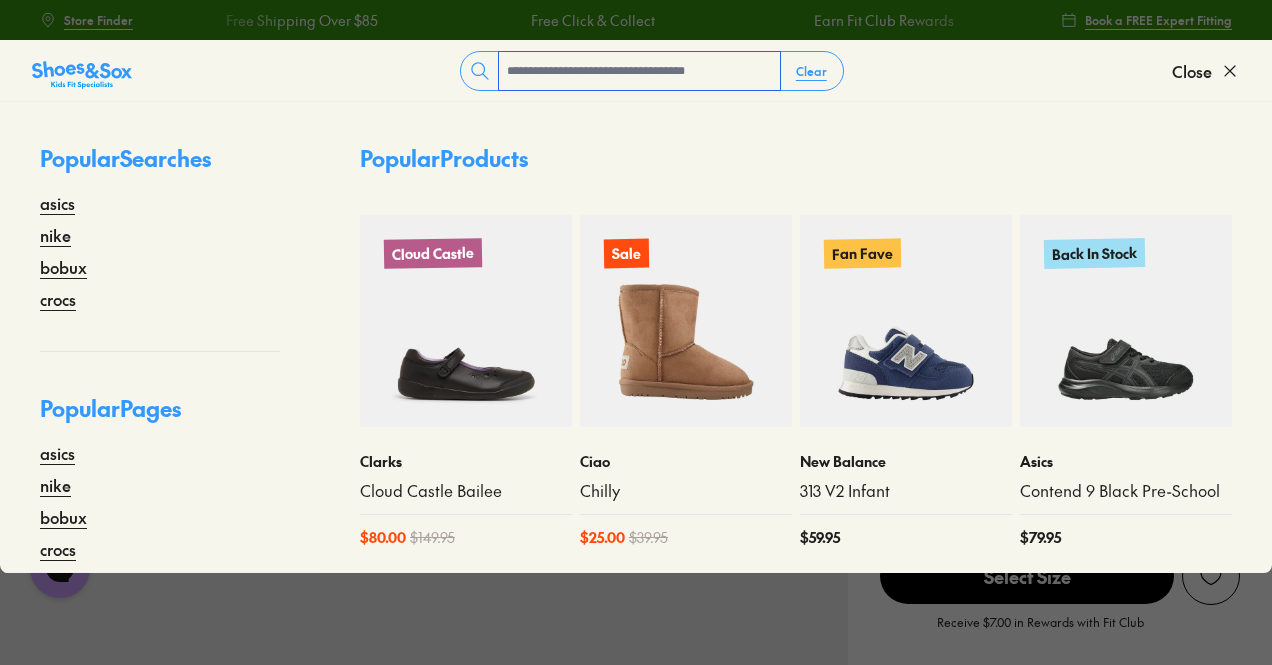 paste on "**********" 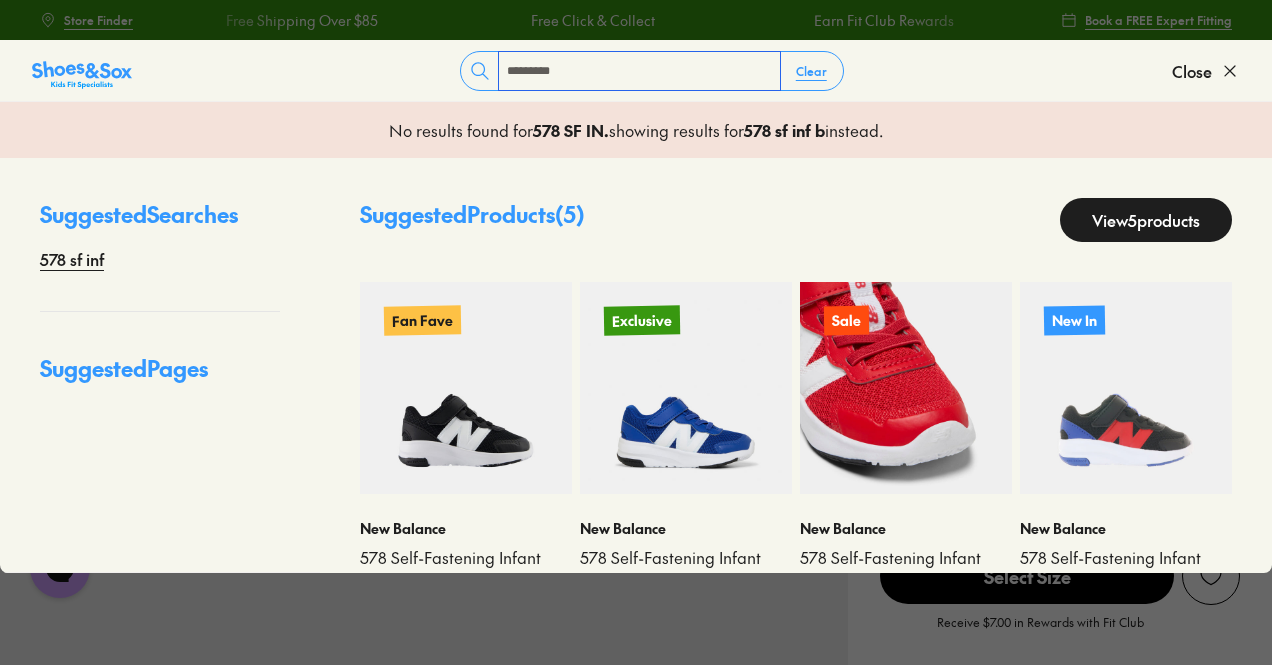 type on "*********" 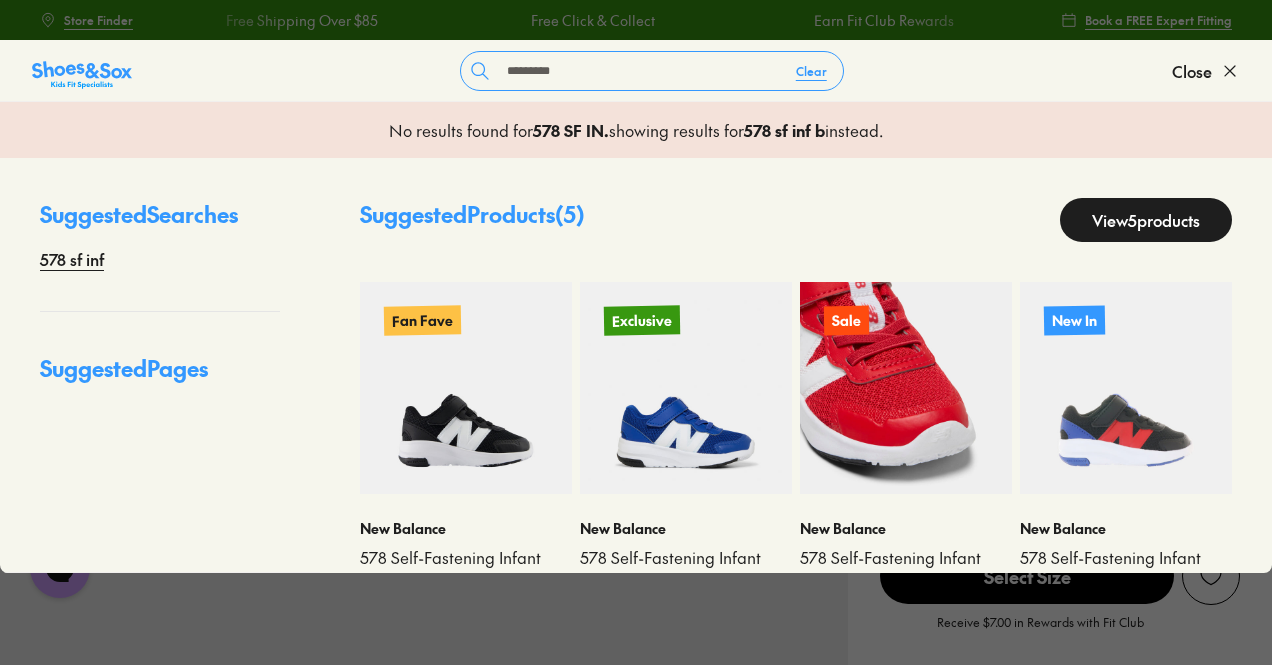 click at bounding box center [906, 388] 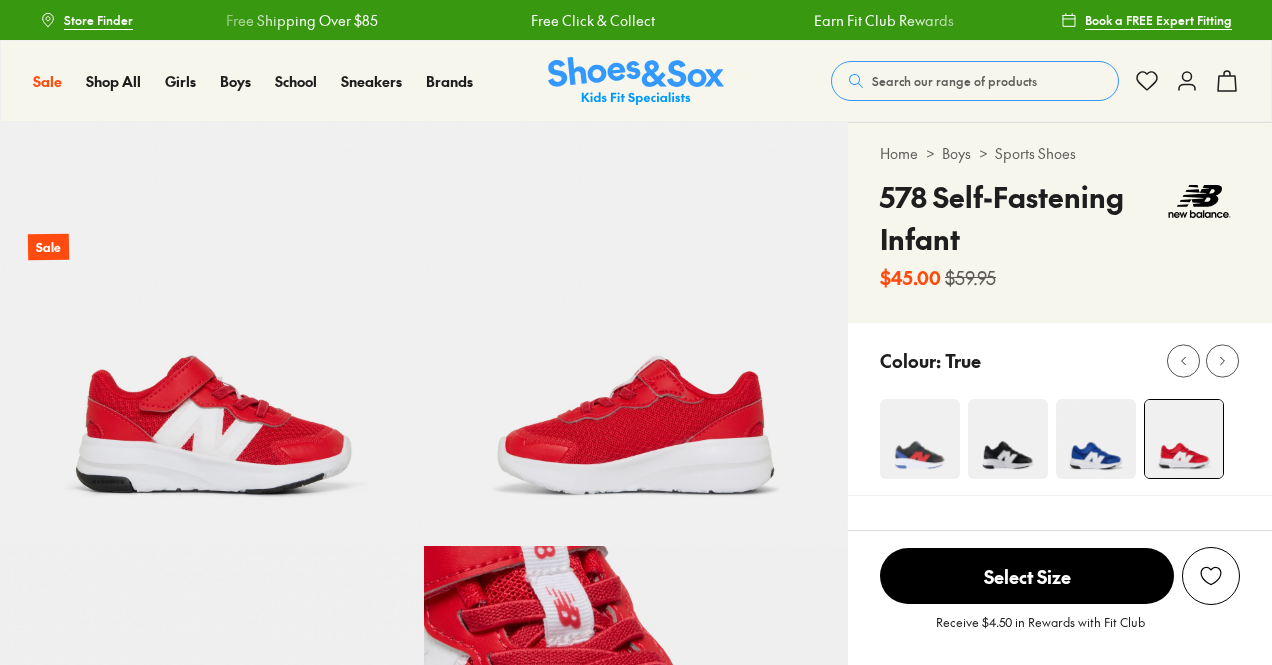 scroll, scrollTop: 0, scrollLeft: 0, axis: both 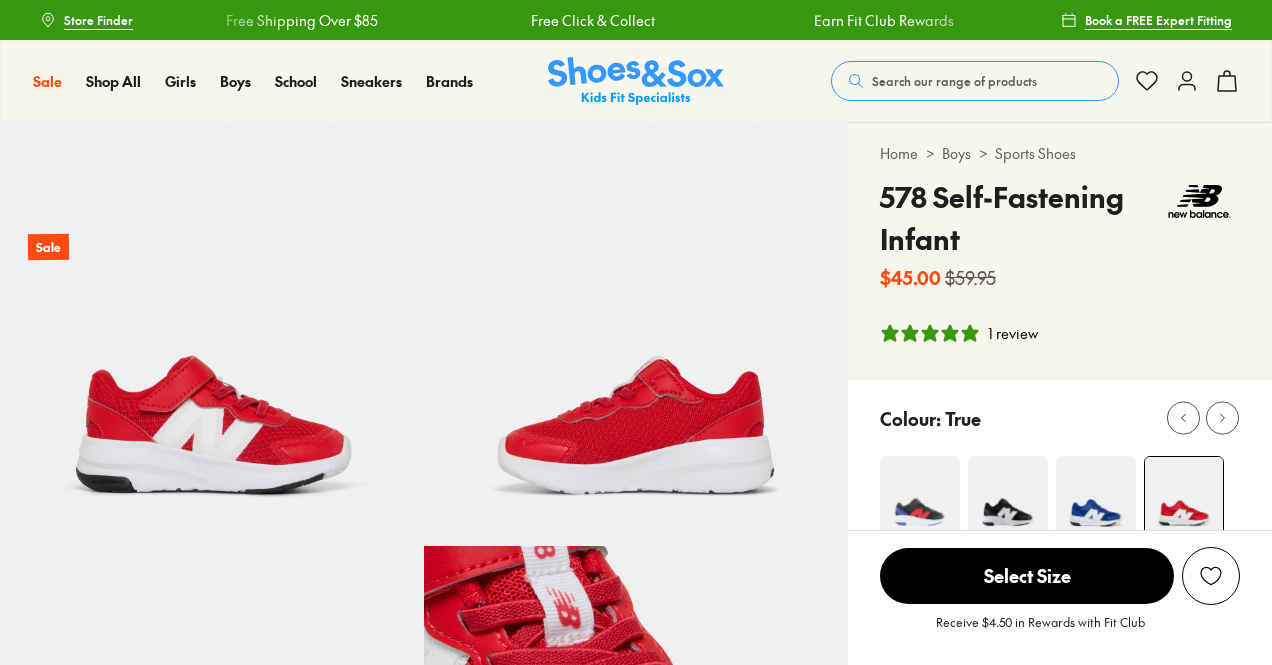 select on "*" 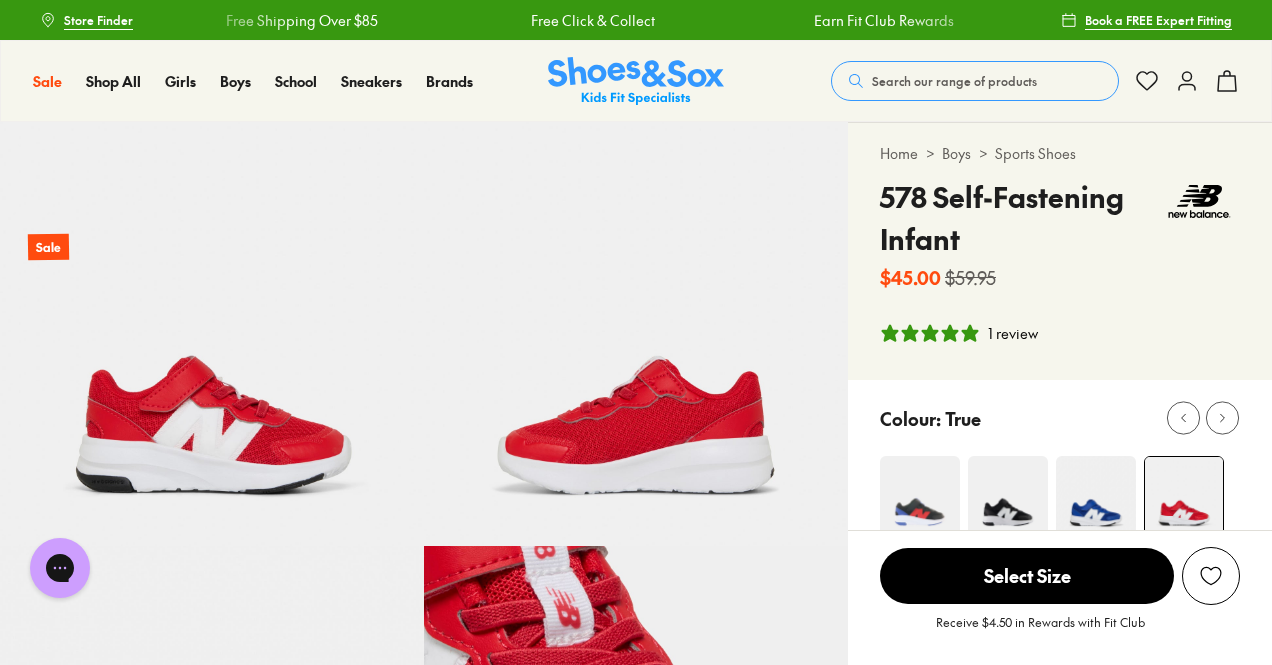 scroll, scrollTop: 0, scrollLeft: 0, axis: both 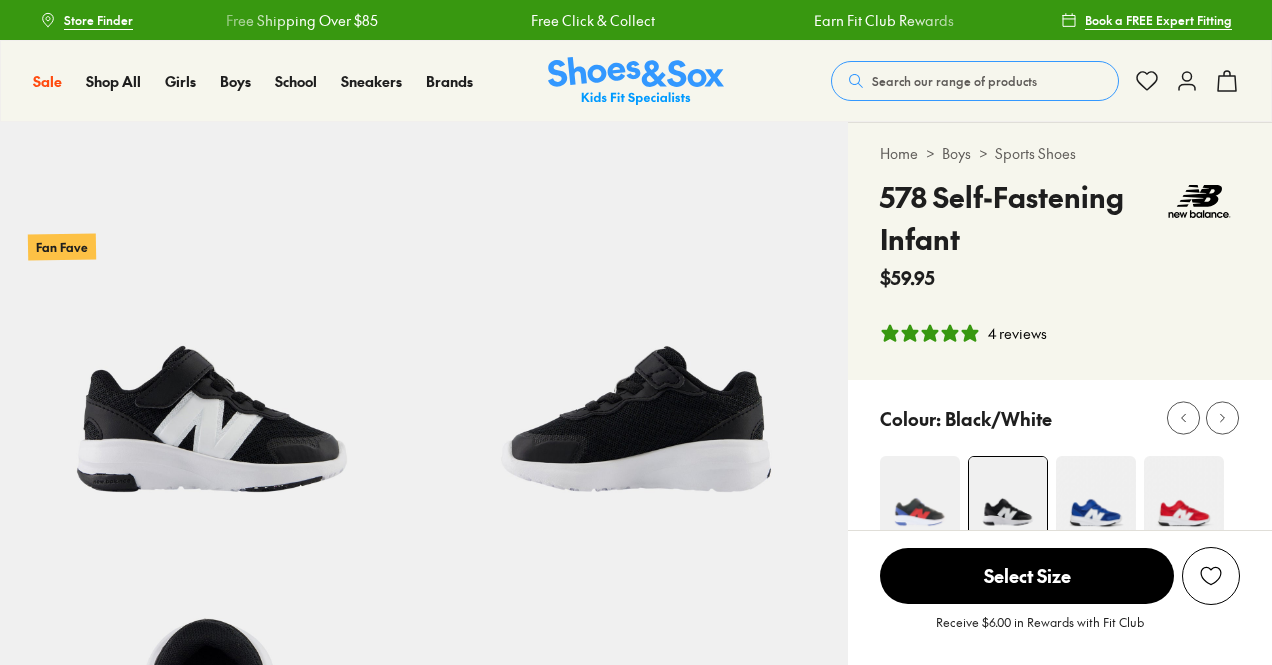 select on "*" 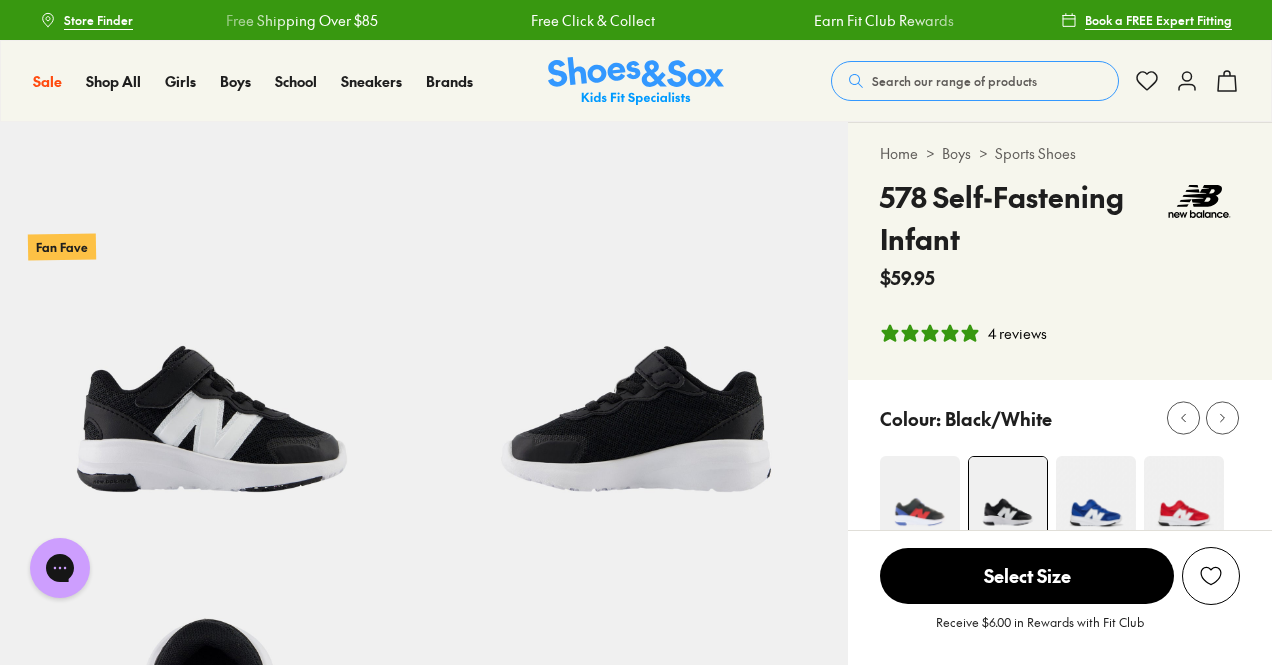 scroll, scrollTop: 0, scrollLeft: 0, axis: both 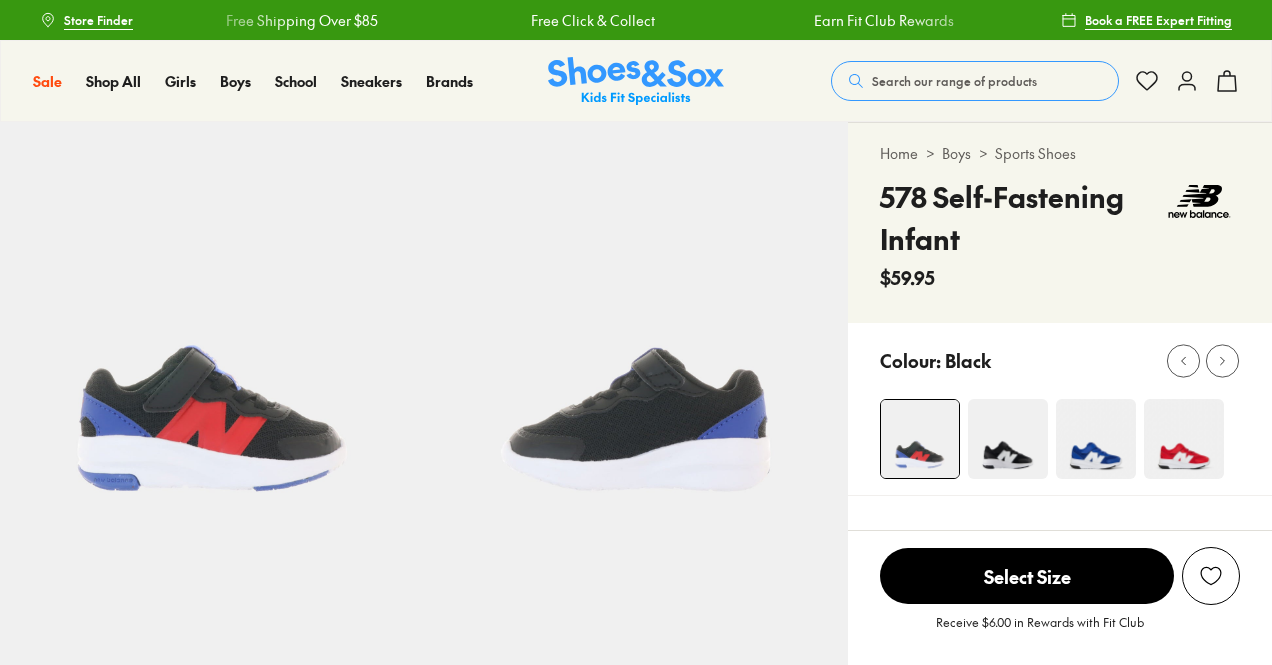 select on "*" 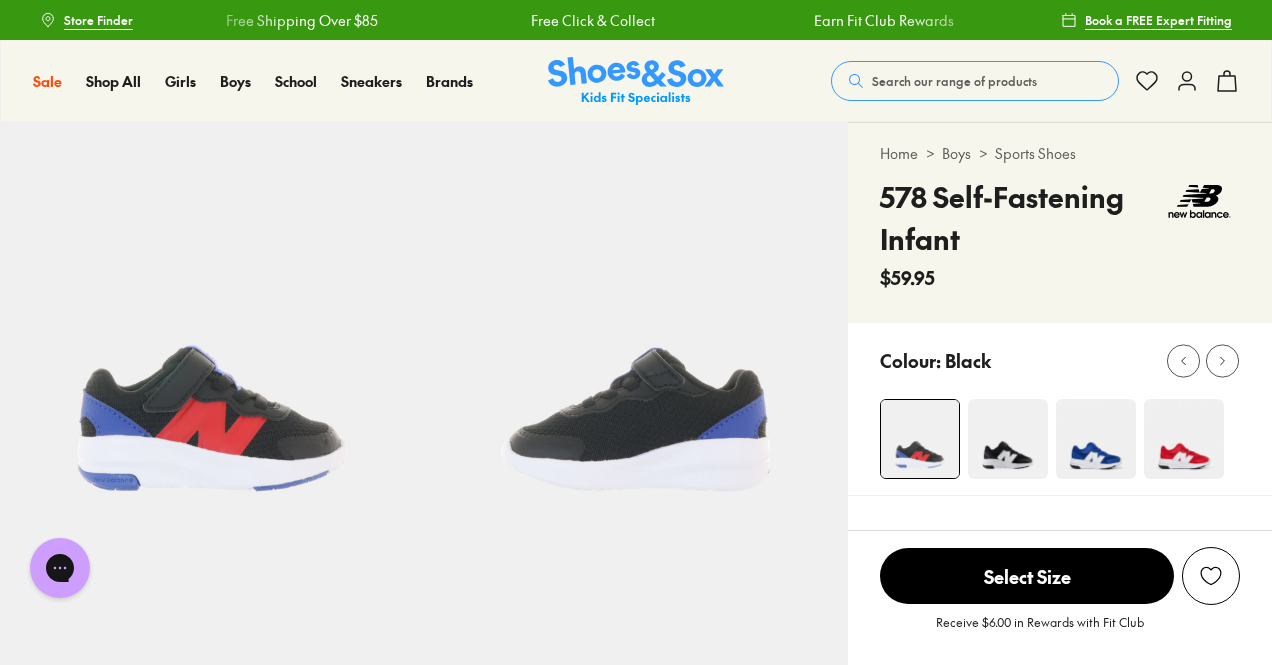 scroll, scrollTop: 0, scrollLeft: 0, axis: both 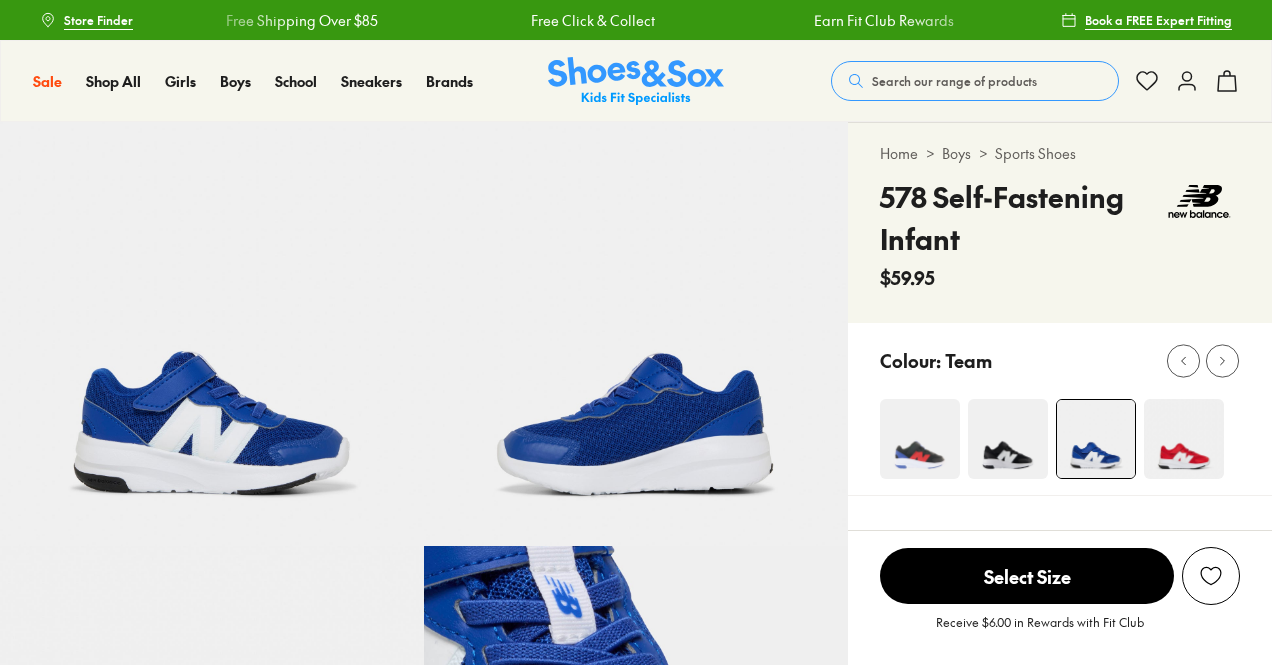 select on "*" 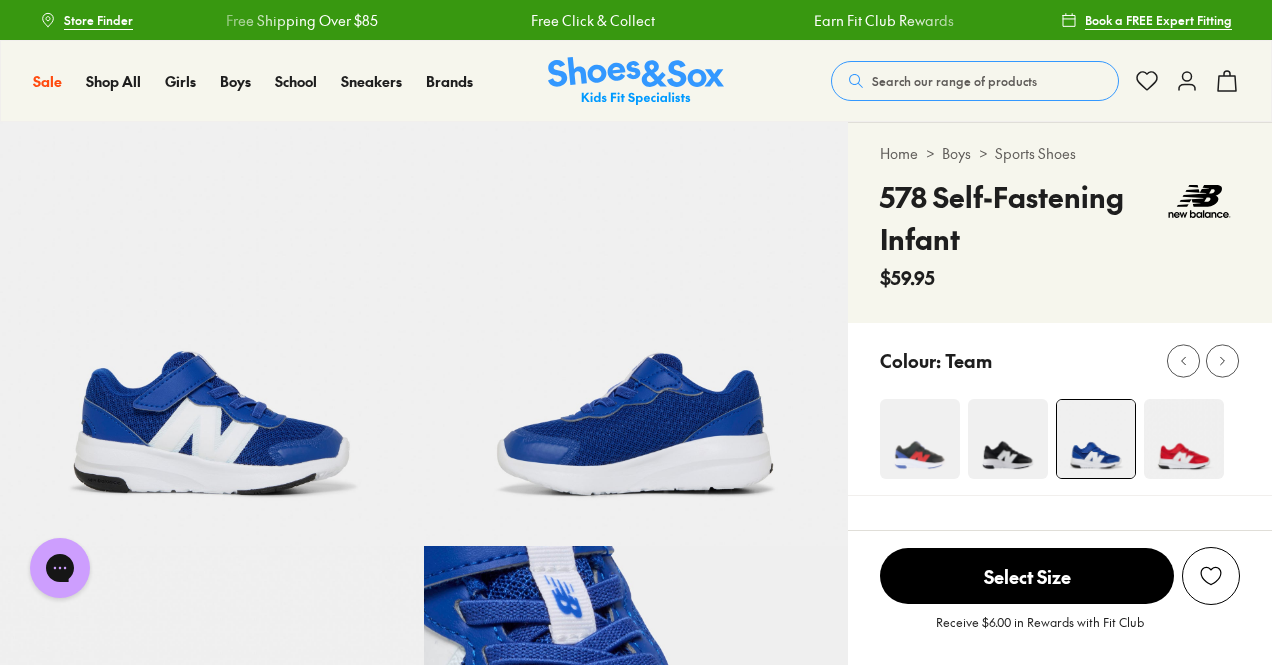 scroll, scrollTop: 0, scrollLeft: 0, axis: both 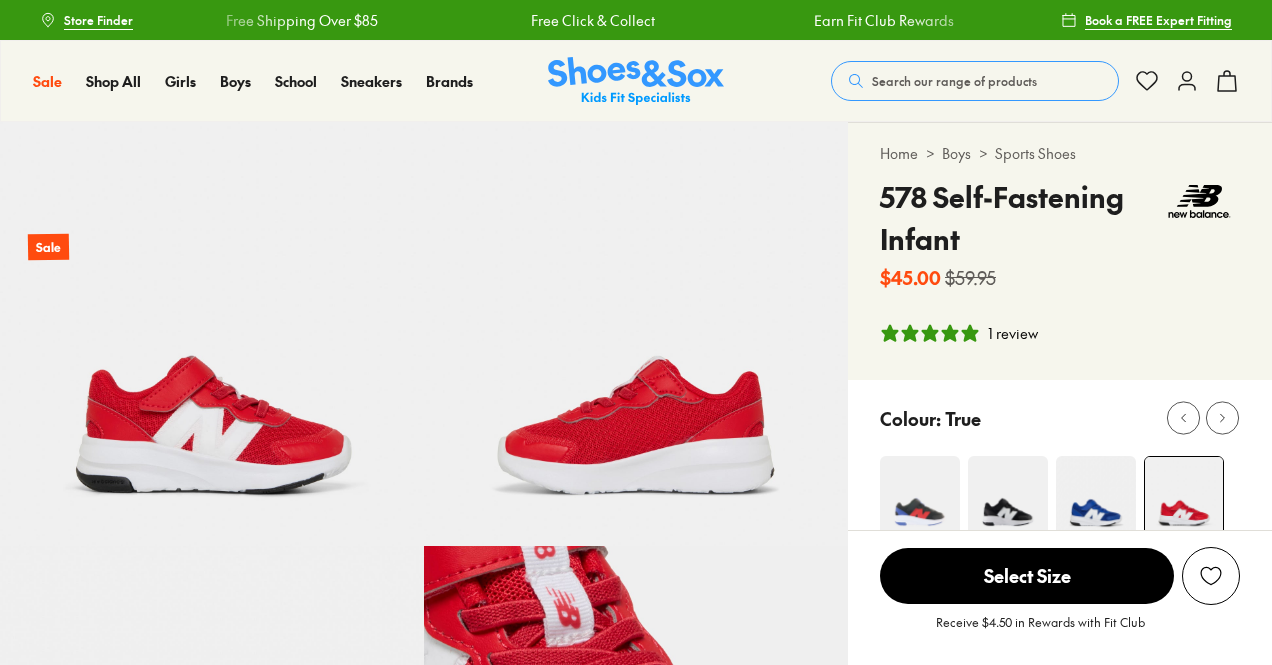 select on "*" 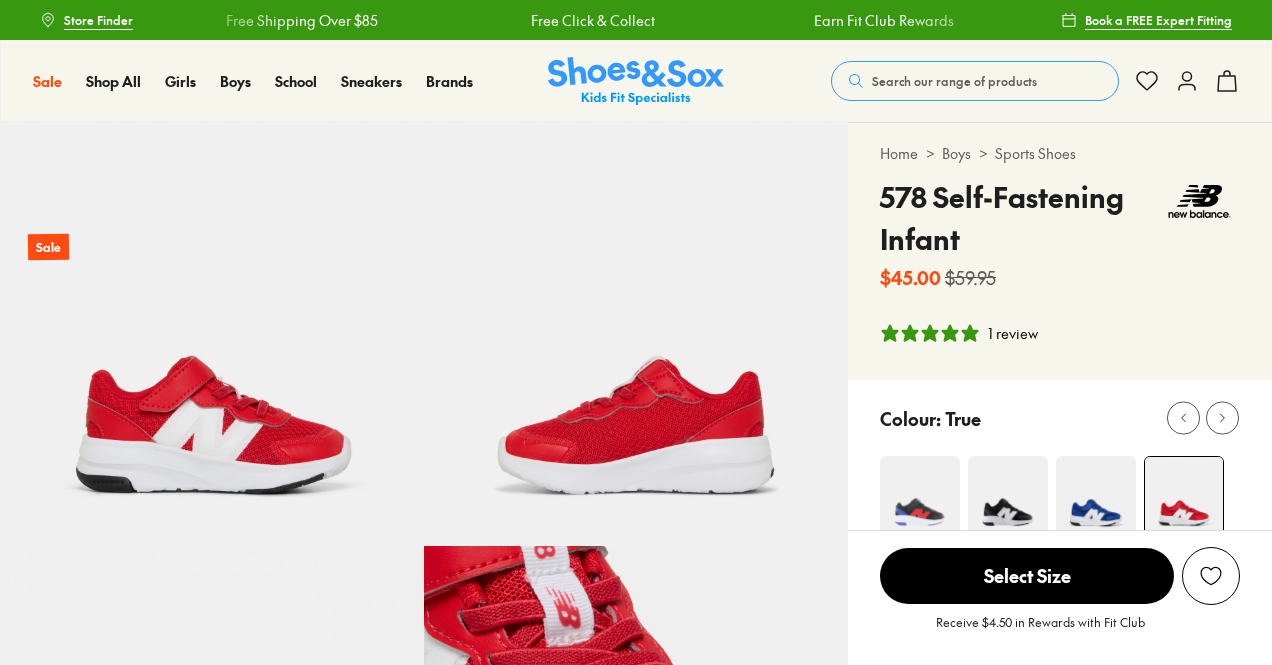 scroll, scrollTop: 0, scrollLeft: 0, axis: both 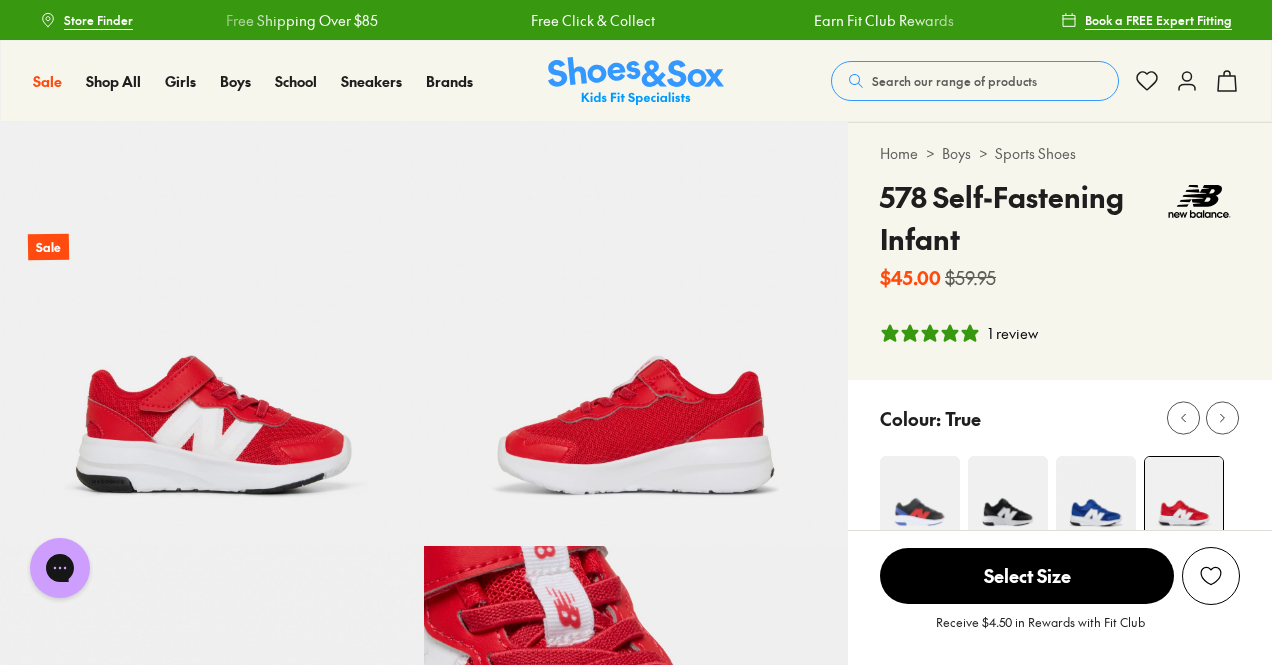 click at bounding box center (1096, 496) 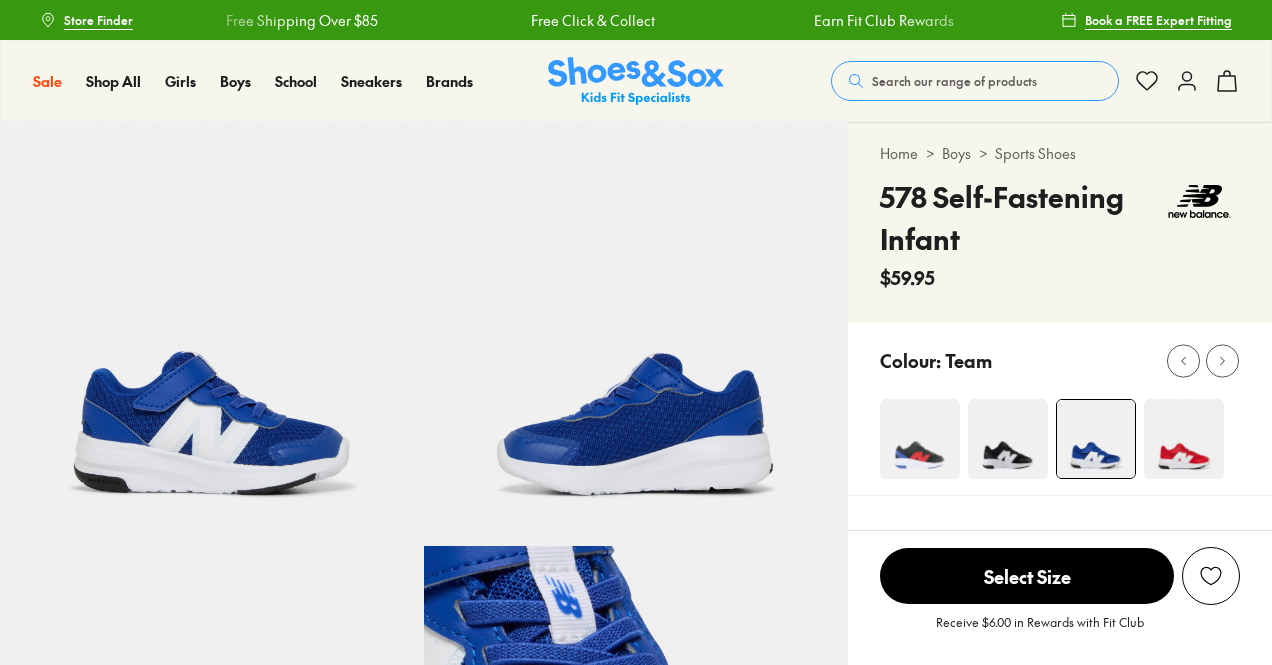 select on "*" 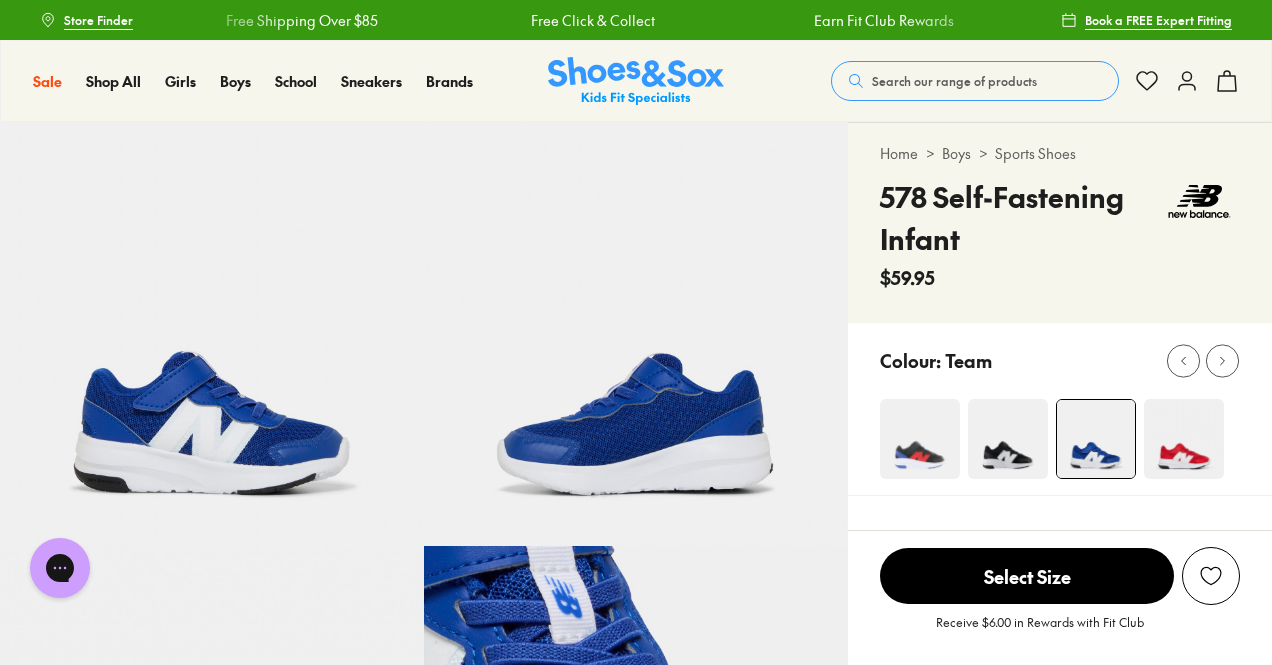 scroll, scrollTop: 0, scrollLeft: 0, axis: both 